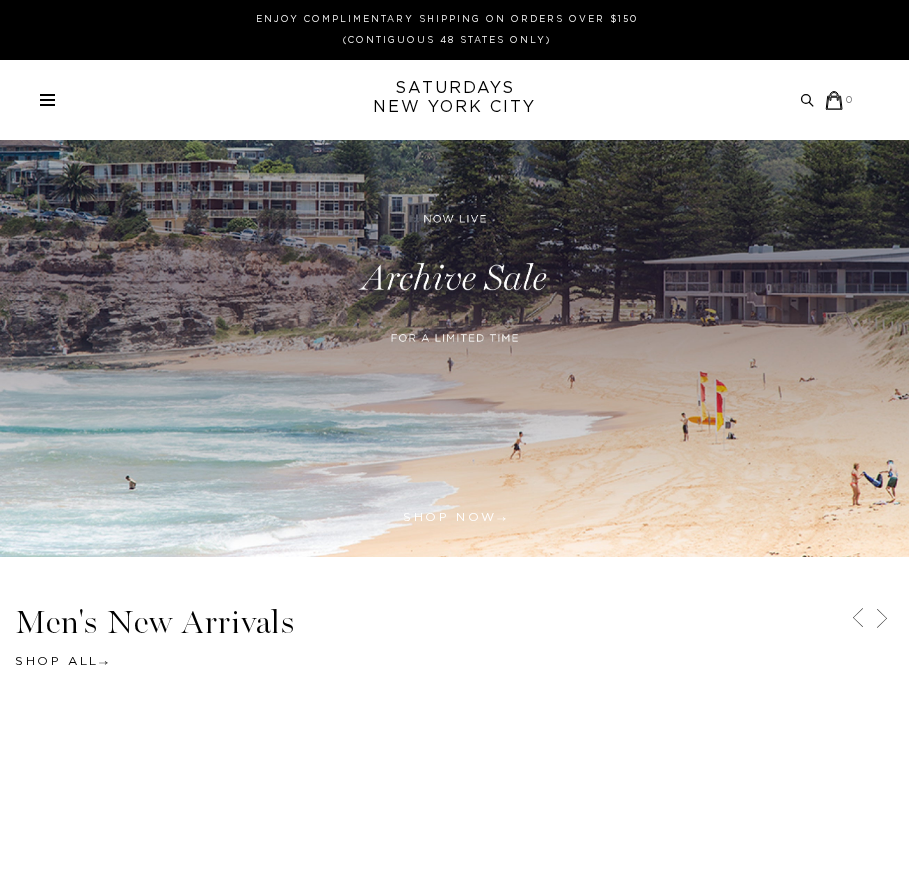 scroll, scrollTop: 0, scrollLeft: 0, axis: both 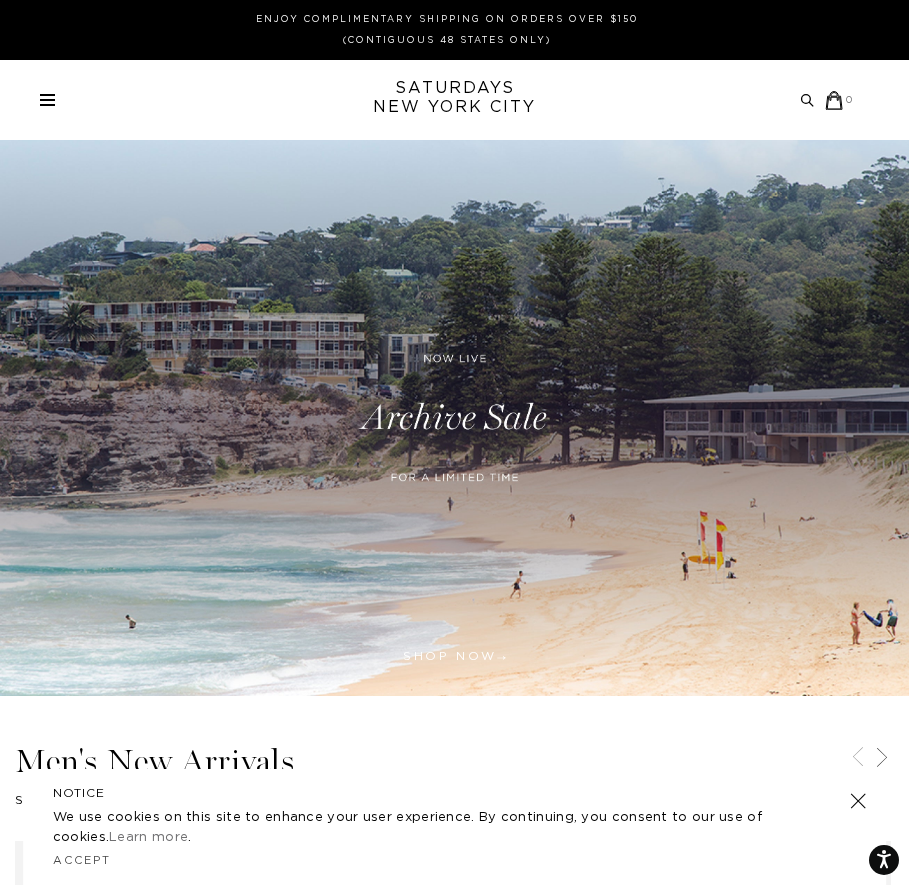click at bounding box center (454, 418) 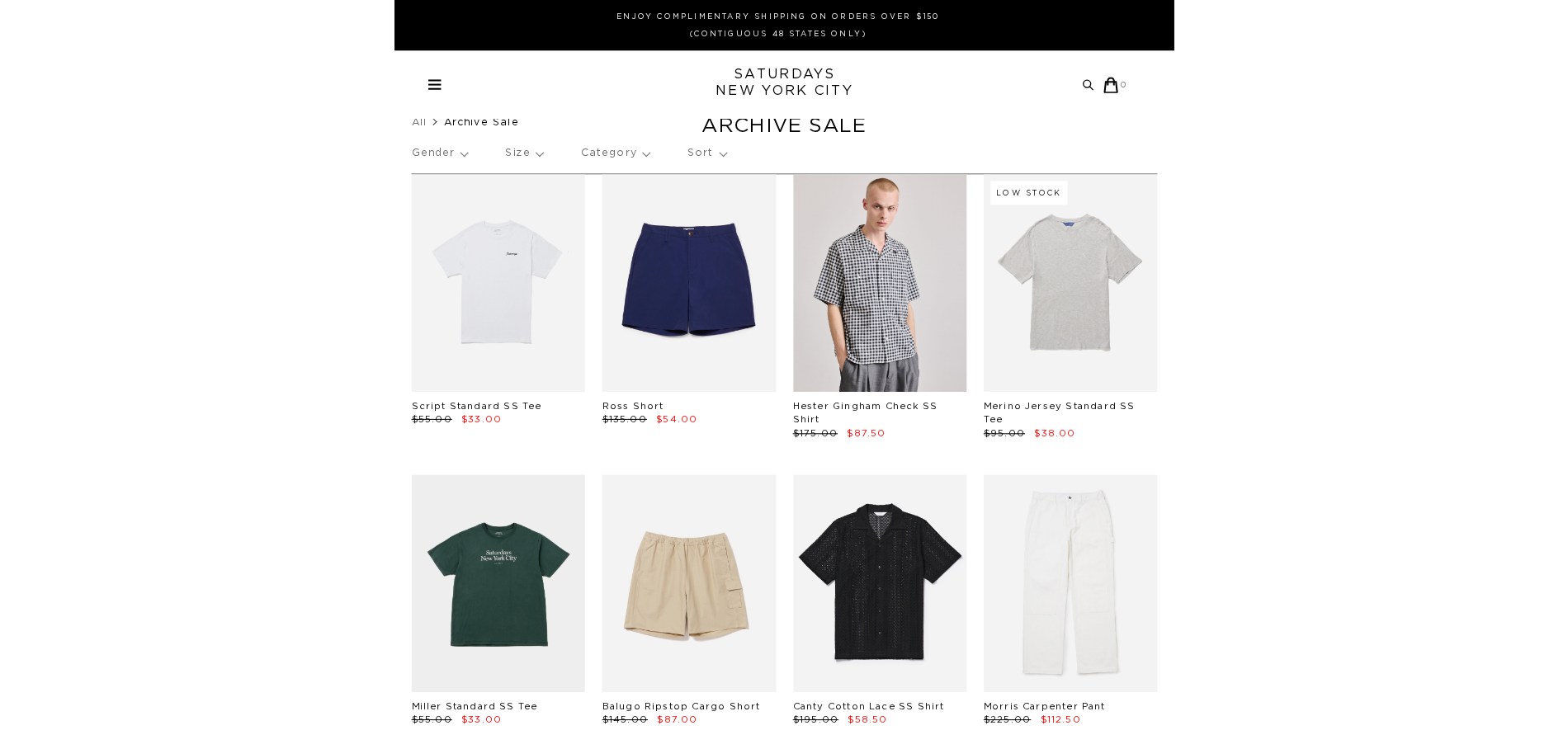 scroll, scrollTop: 0, scrollLeft: 0, axis: both 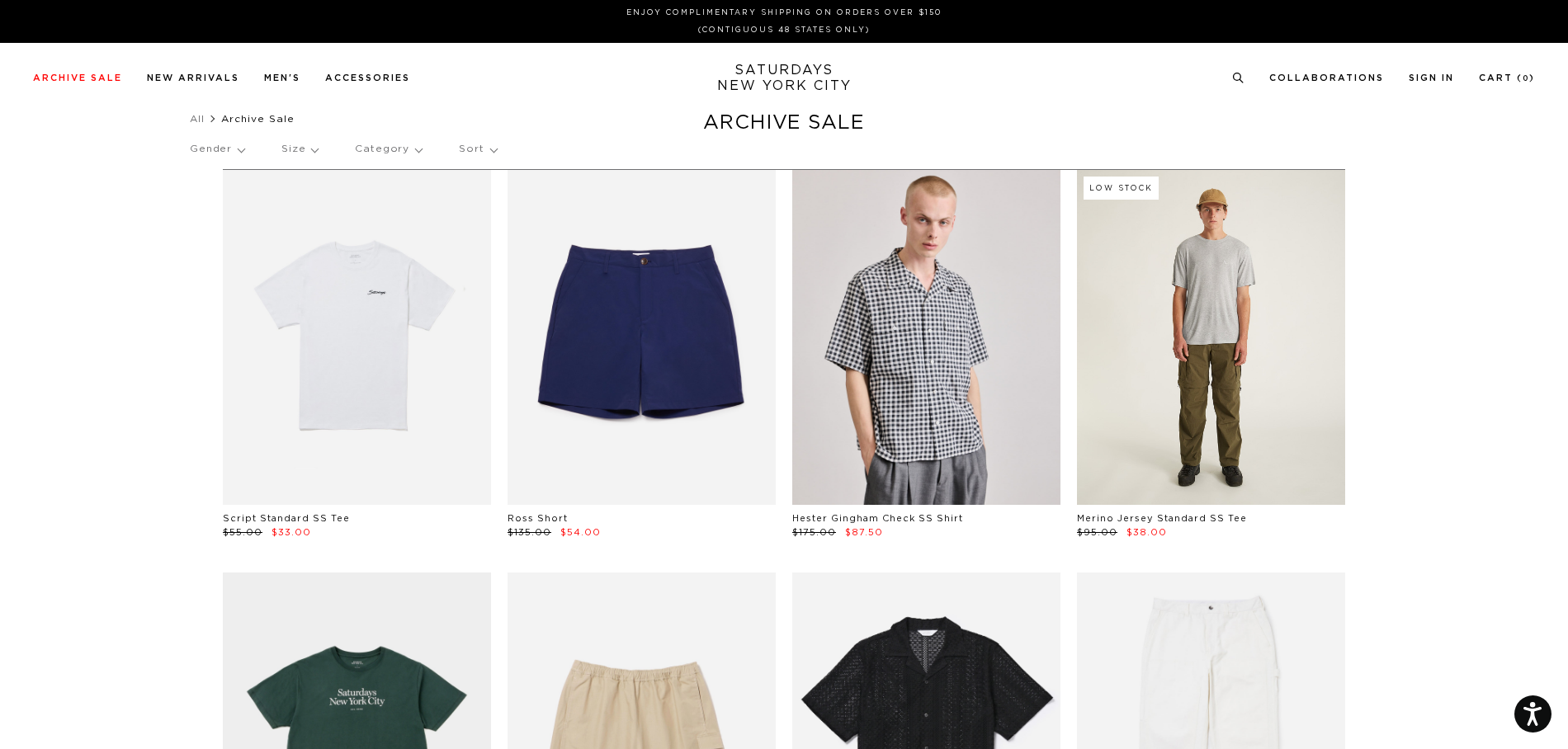 click at bounding box center (1211, 337) 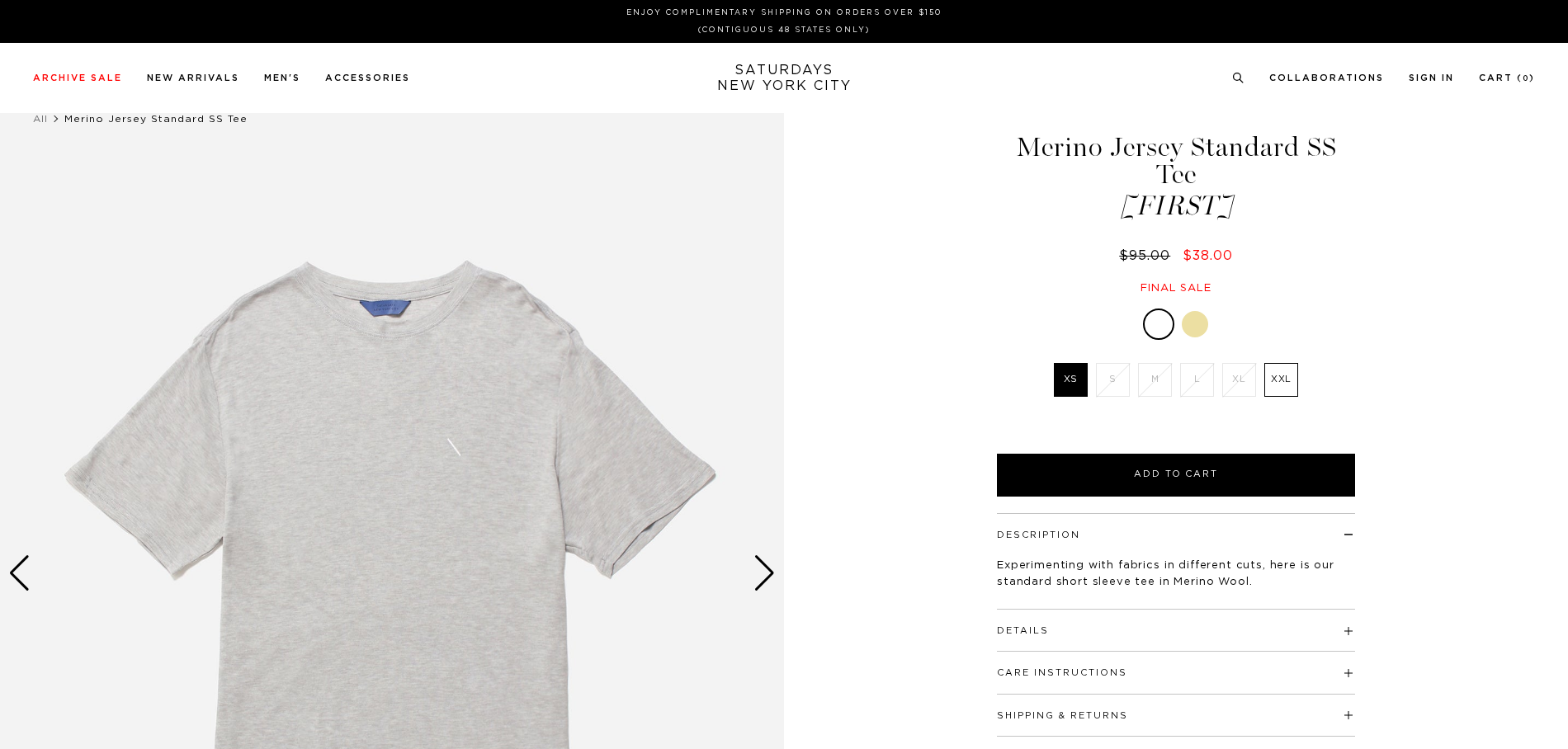 scroll, scrollTop: 0, scrollLeft: 0, axis: both 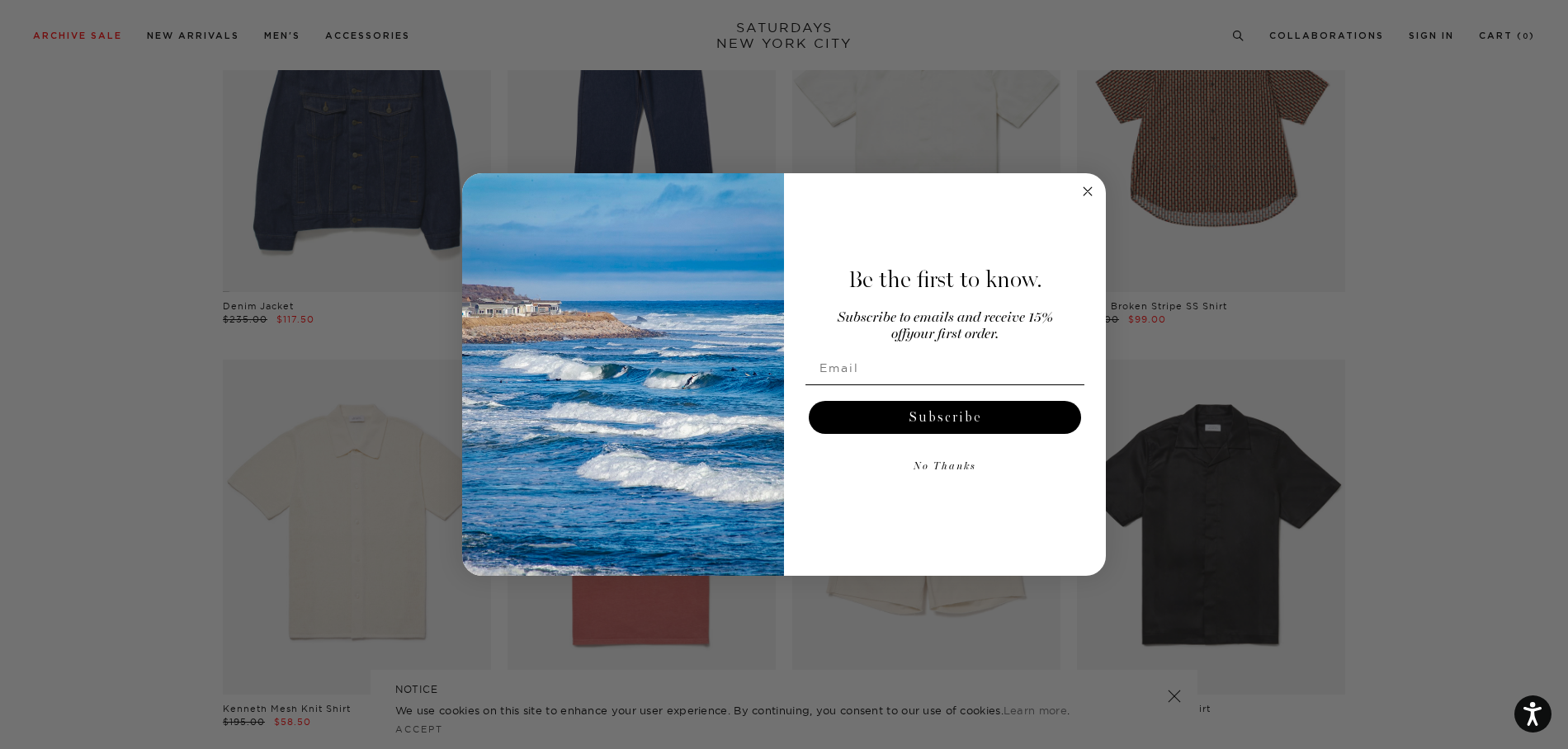 click 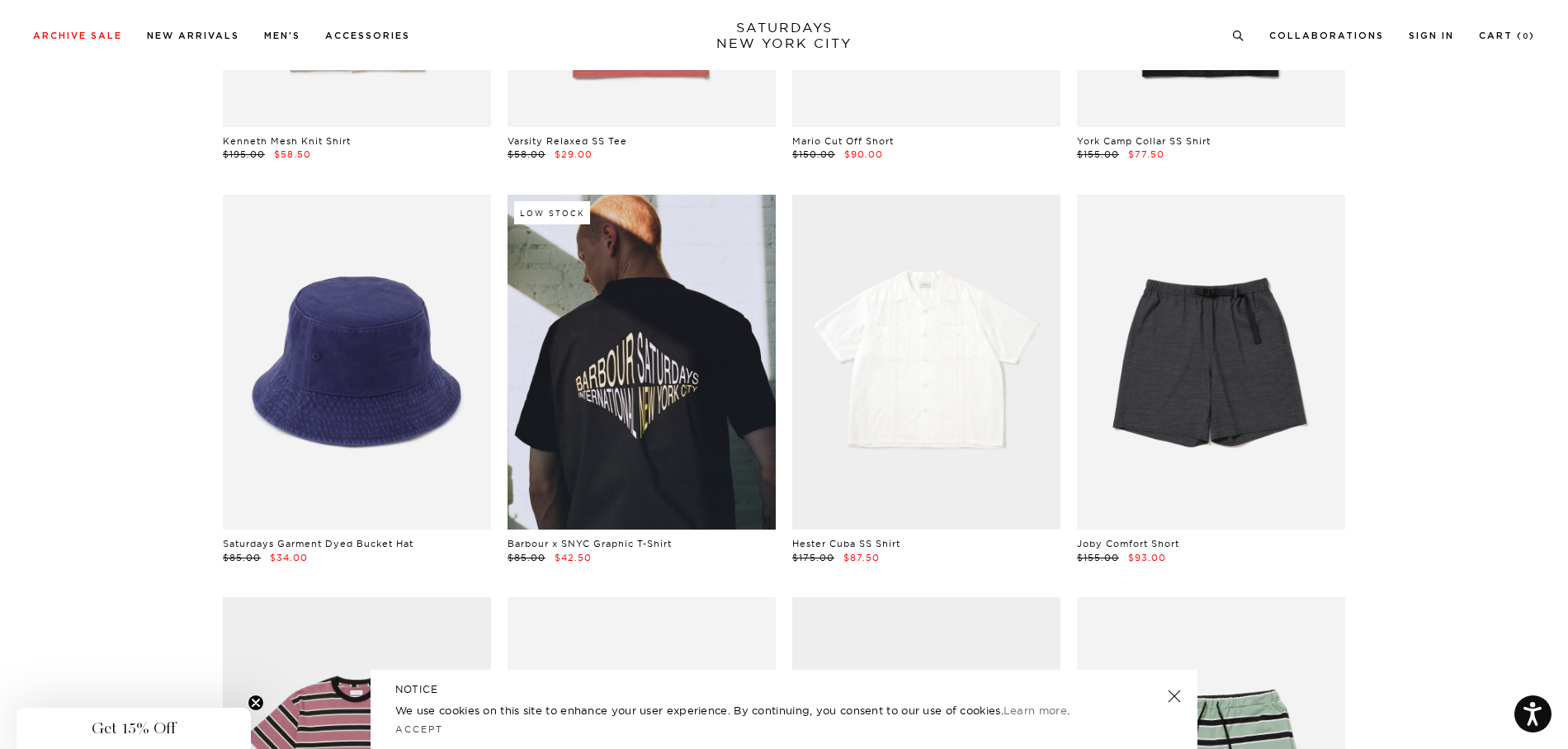 scroll, scrollTop: 2805, scrollLeft: 0, axis: vertical 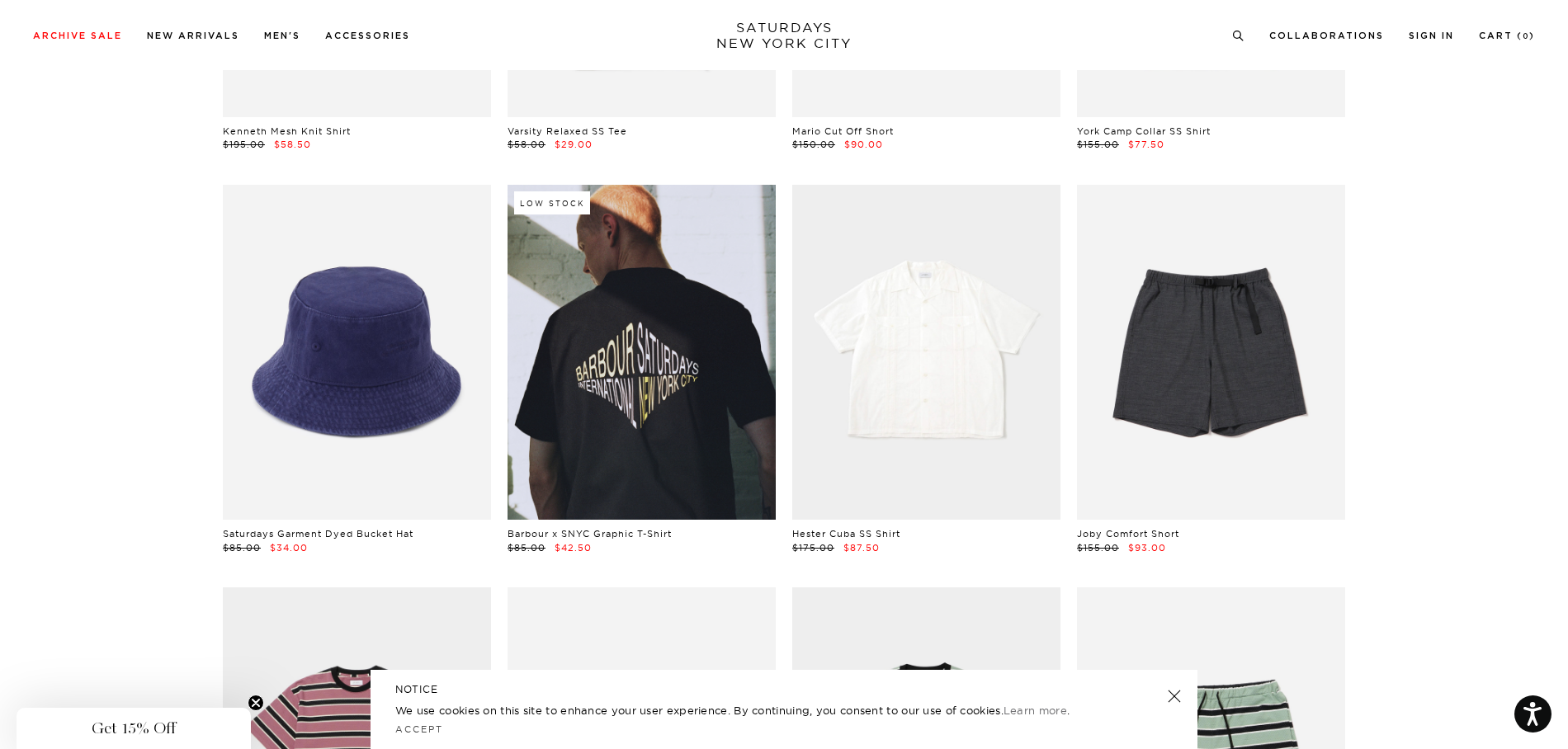 click at bounding box center [926, 352] 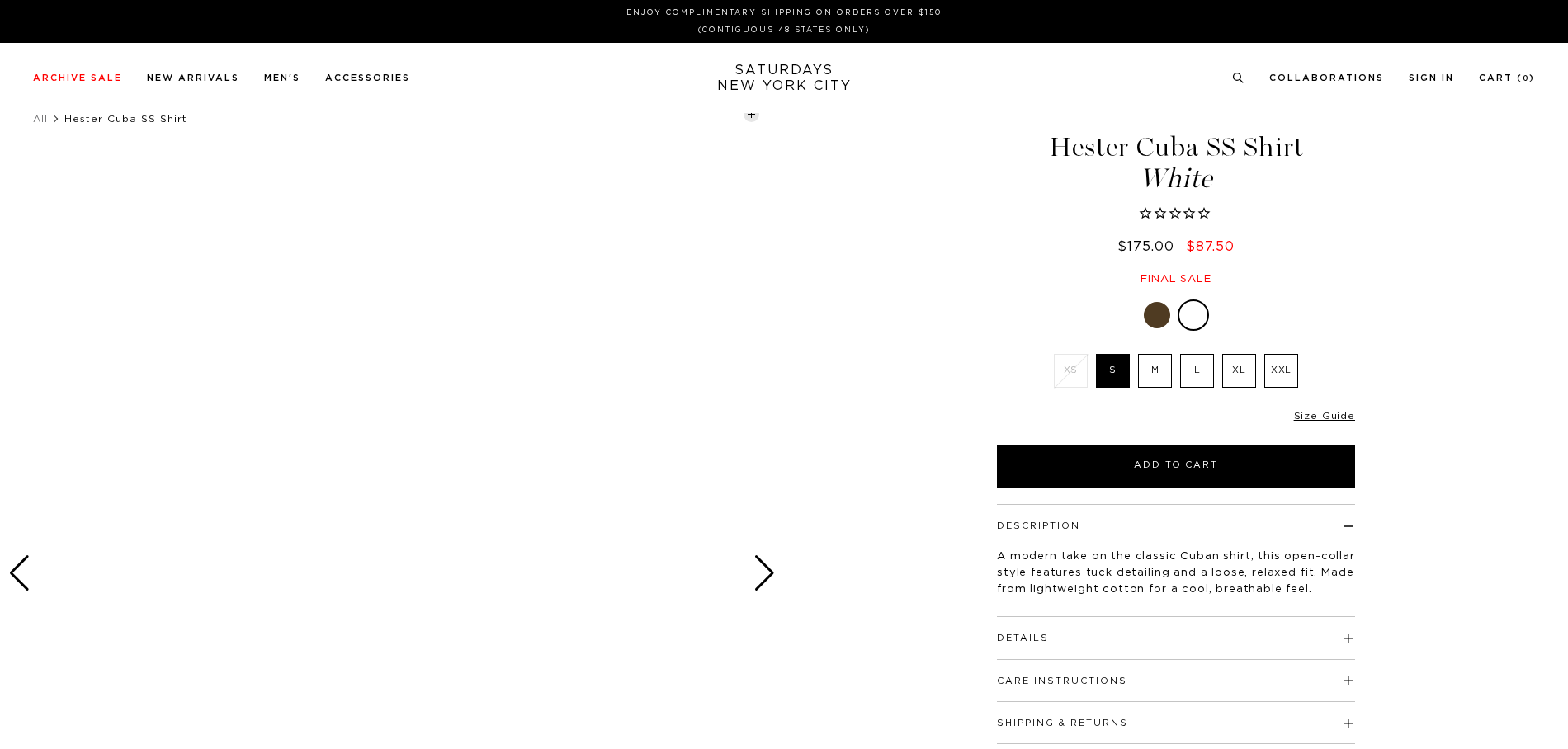 scroll, scrollTop: 0, scrollLeft: 0, axis: both 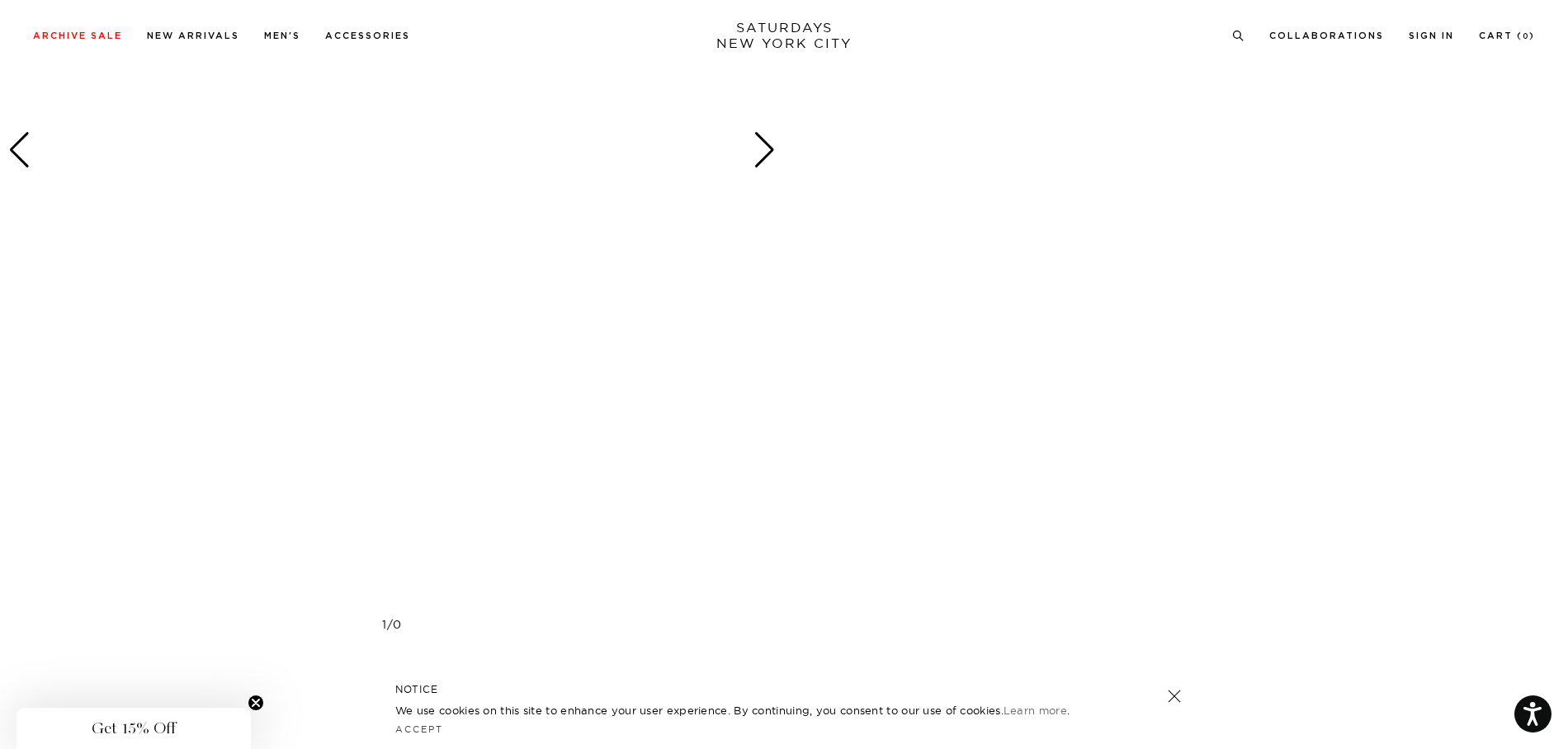 click at bounding box center (764, 150) 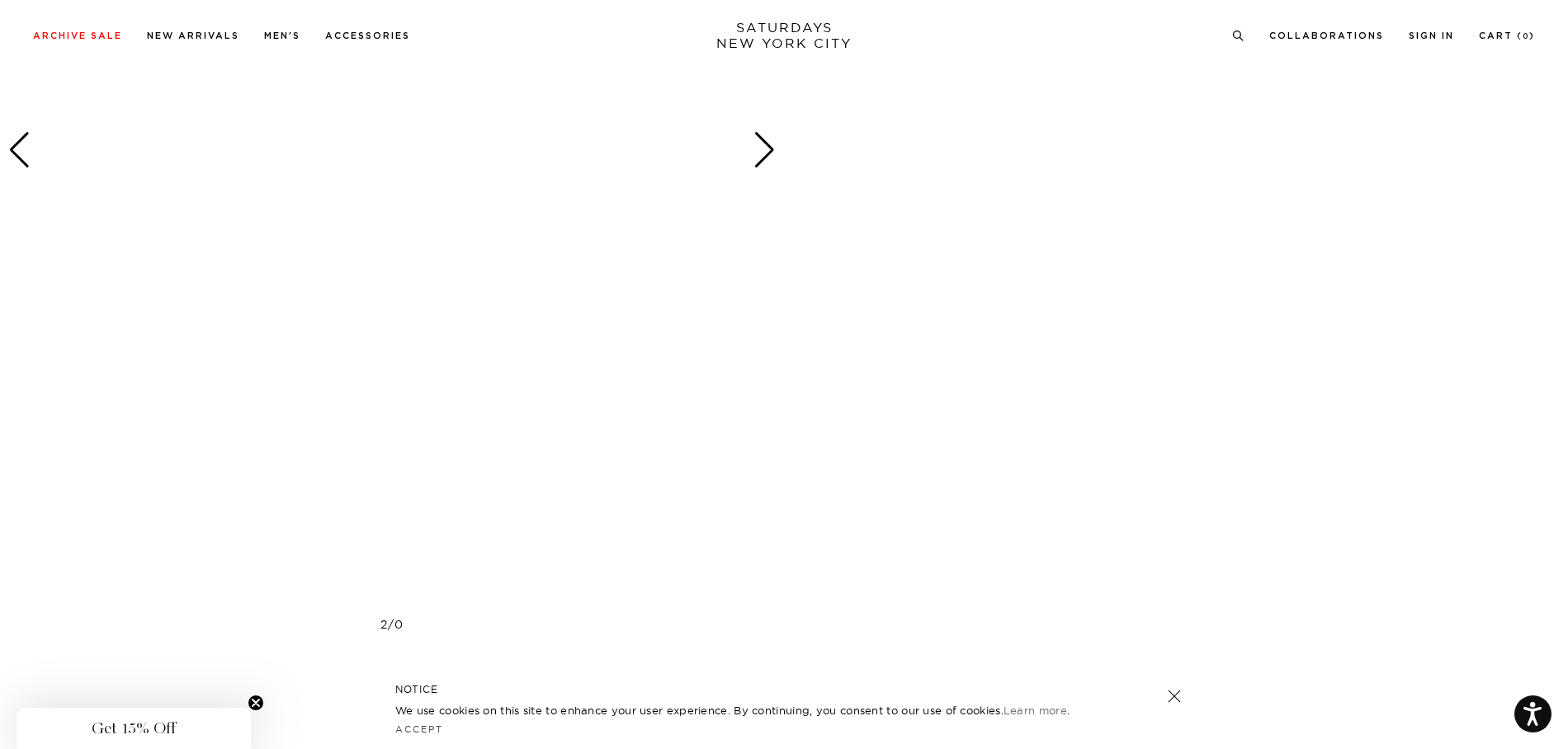 click at bounding box center (764, 150) 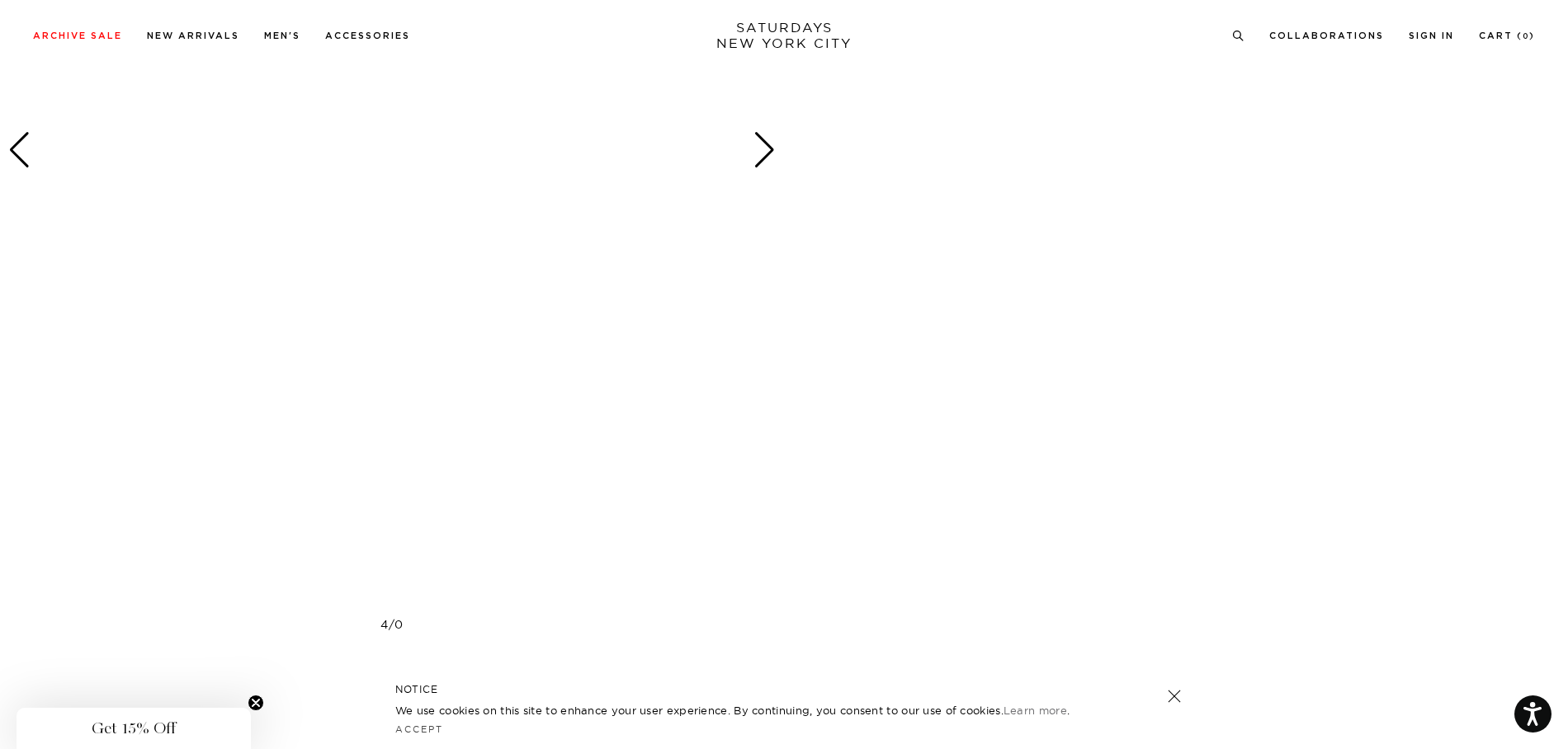 click at bounding box center [764, 150] 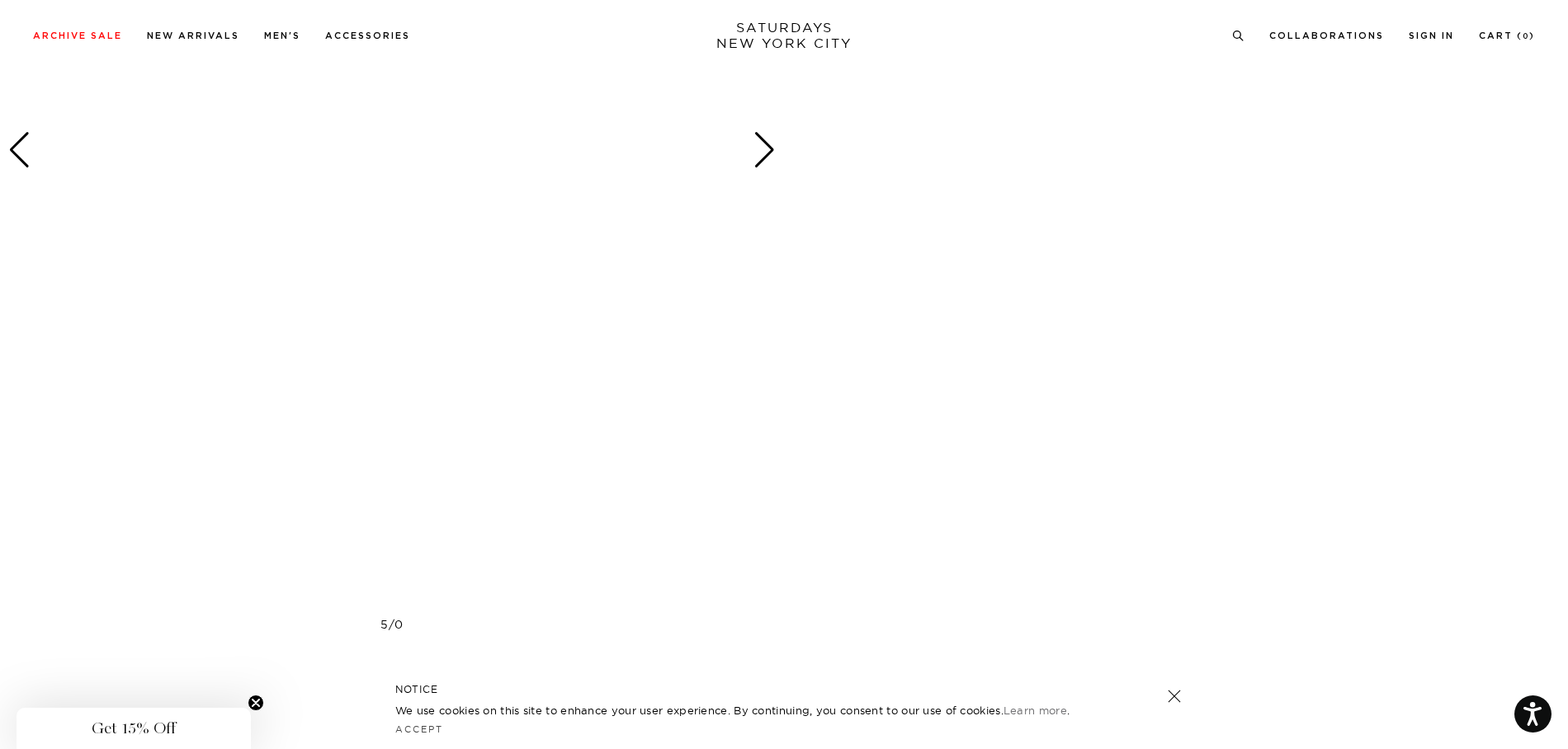 click at bounding box center (764, 150) 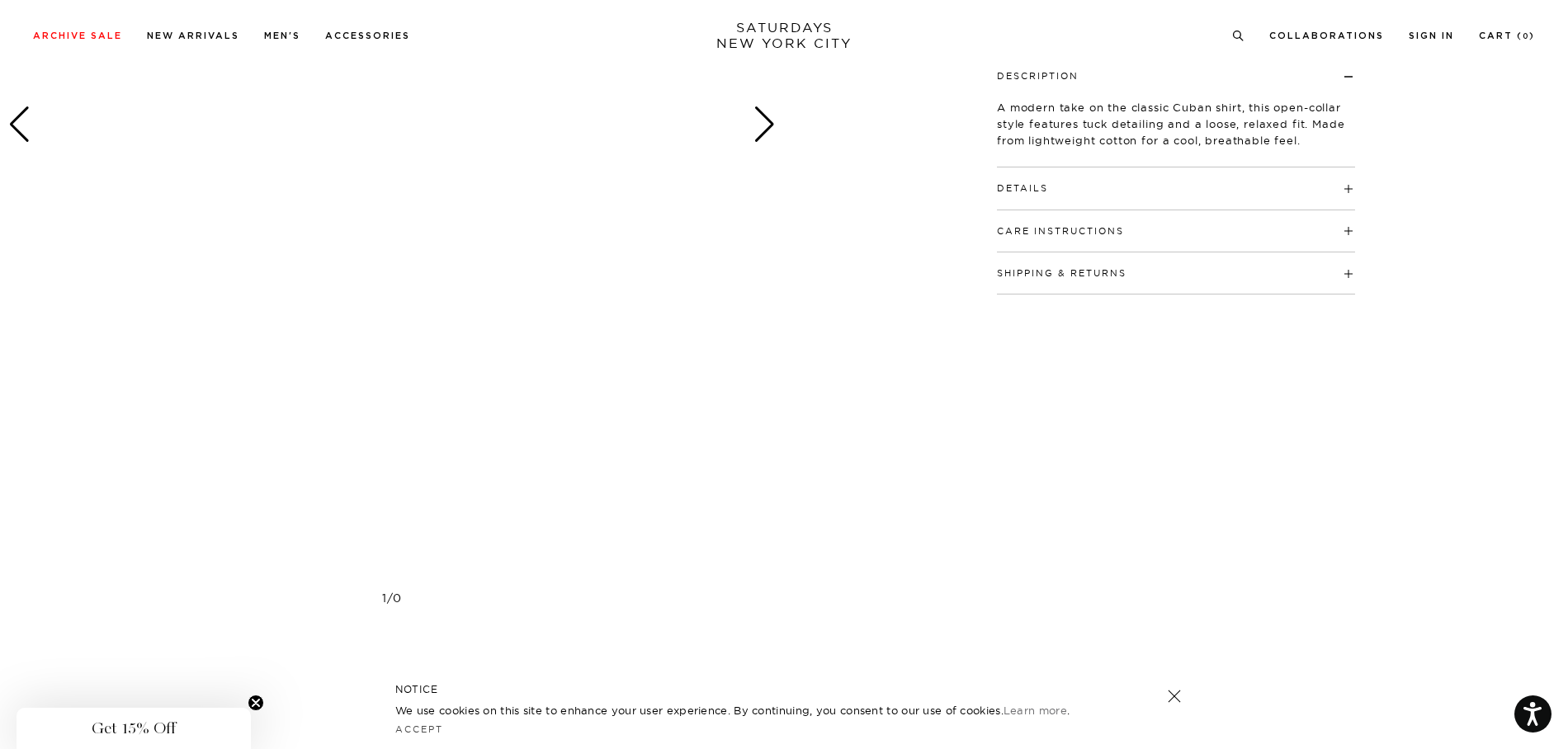 scroll, scrollTop: 165, scrollLeft: 0, axis: vertical 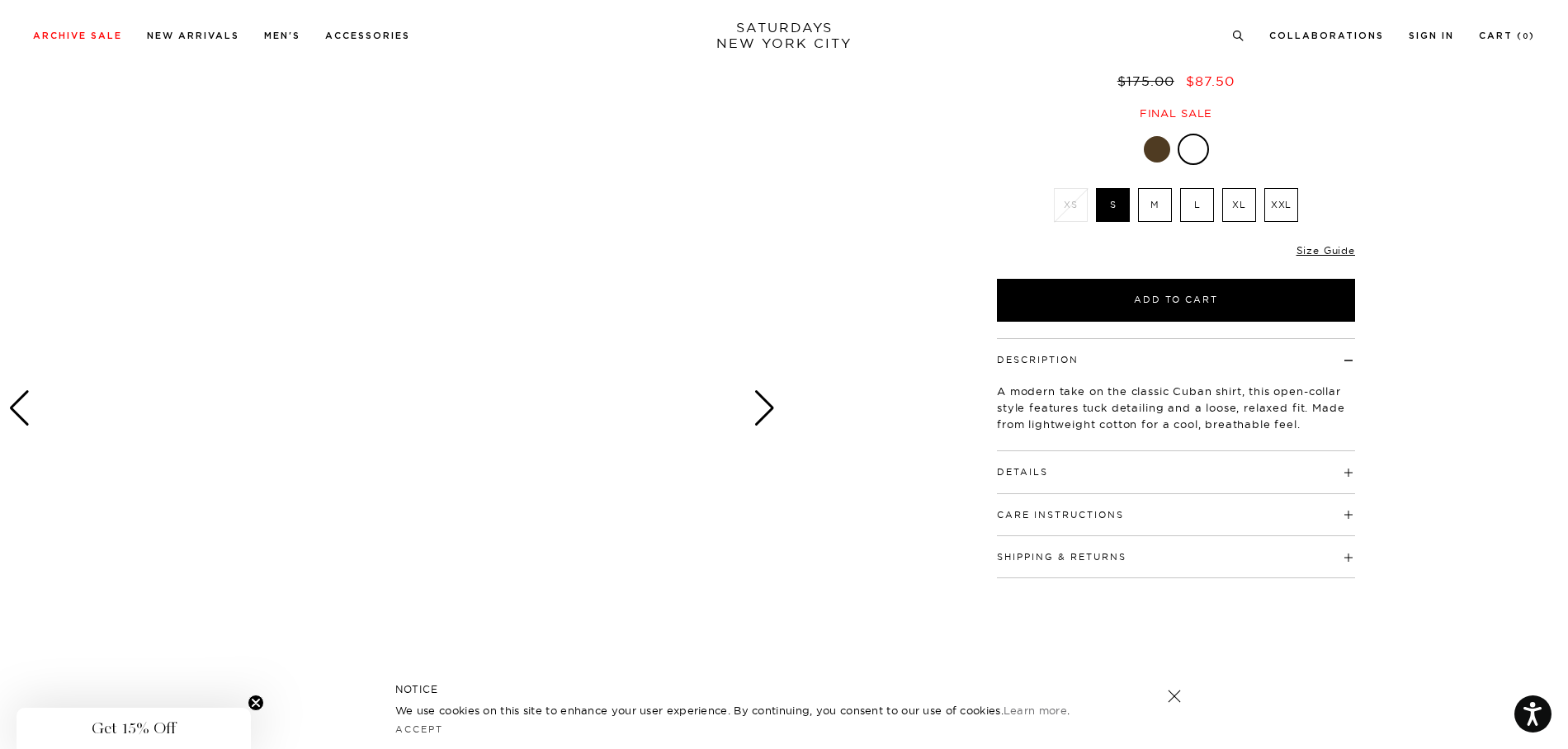 click at bounding box center [764, 408] 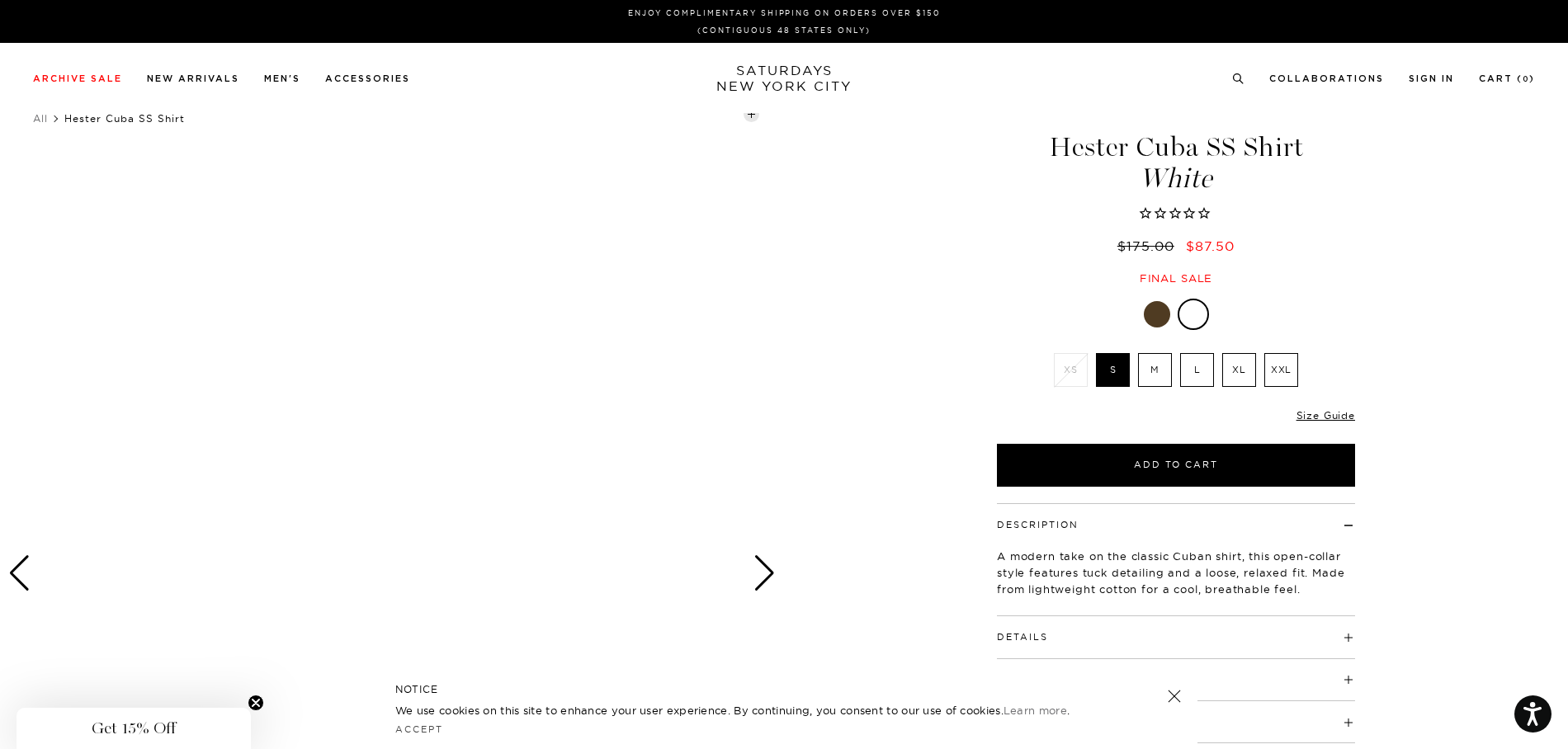 click at bounding box center (1157, 314) 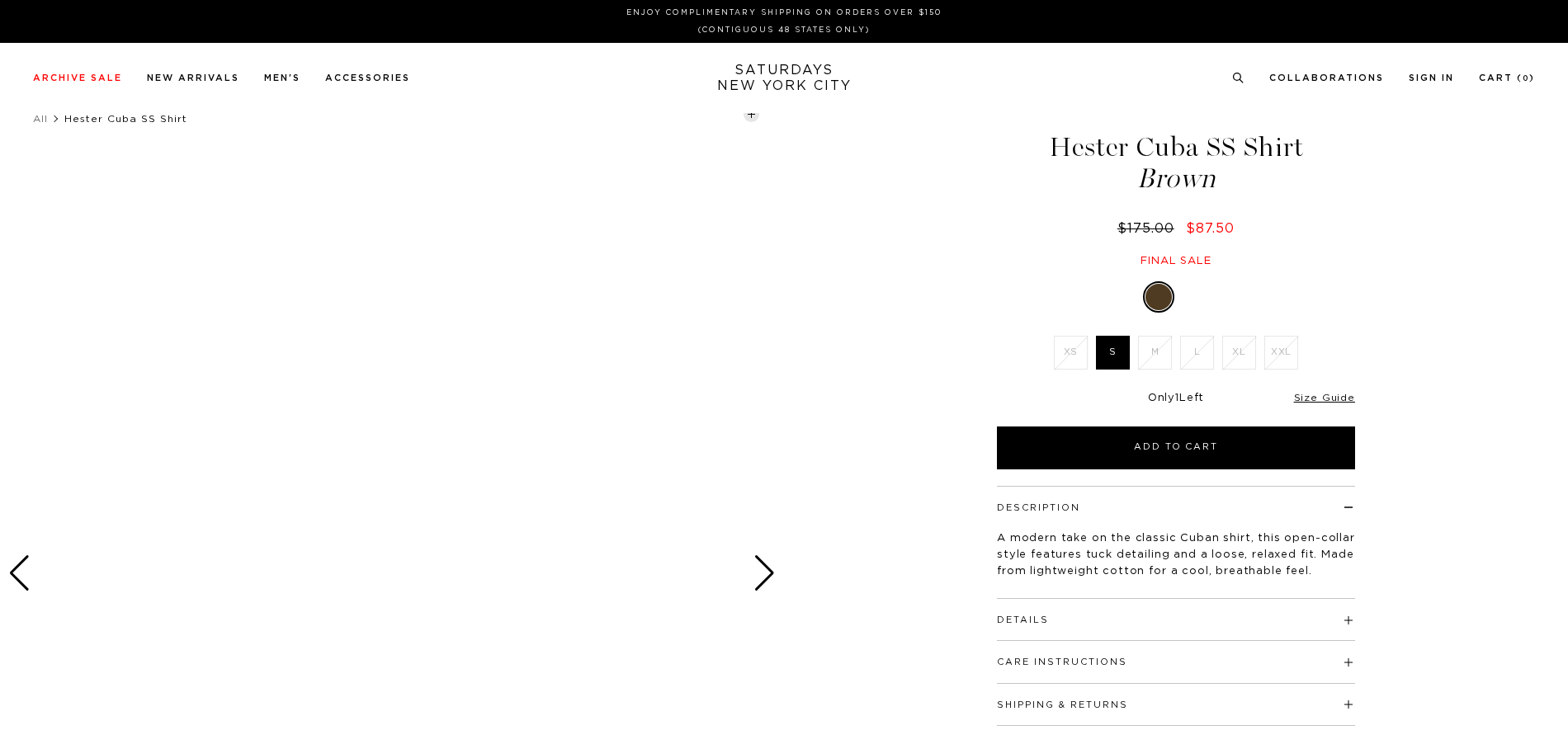 scroll, scrollTop: 0, scrollLeft: 0, axis: both 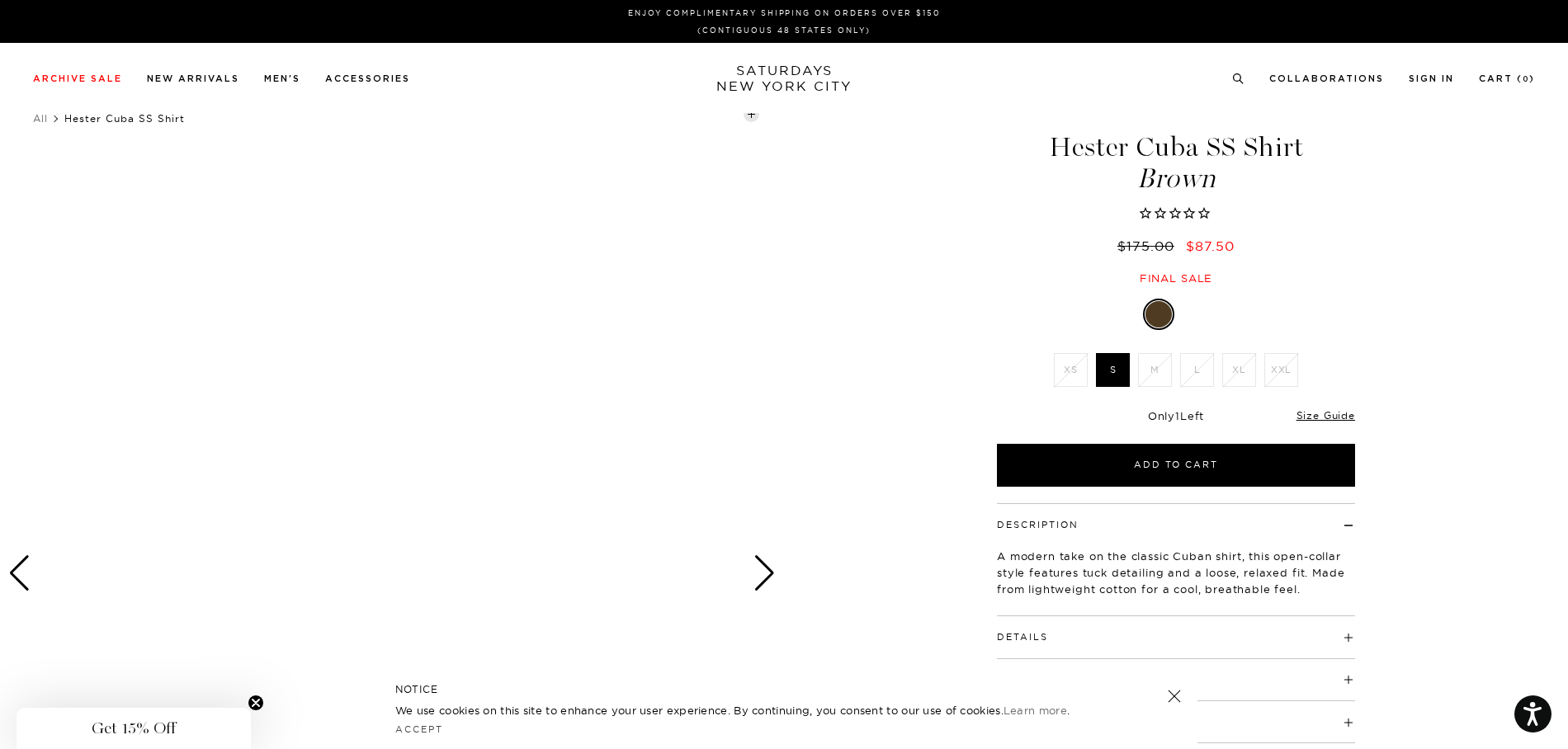 click at bounding box center (1195, 314) 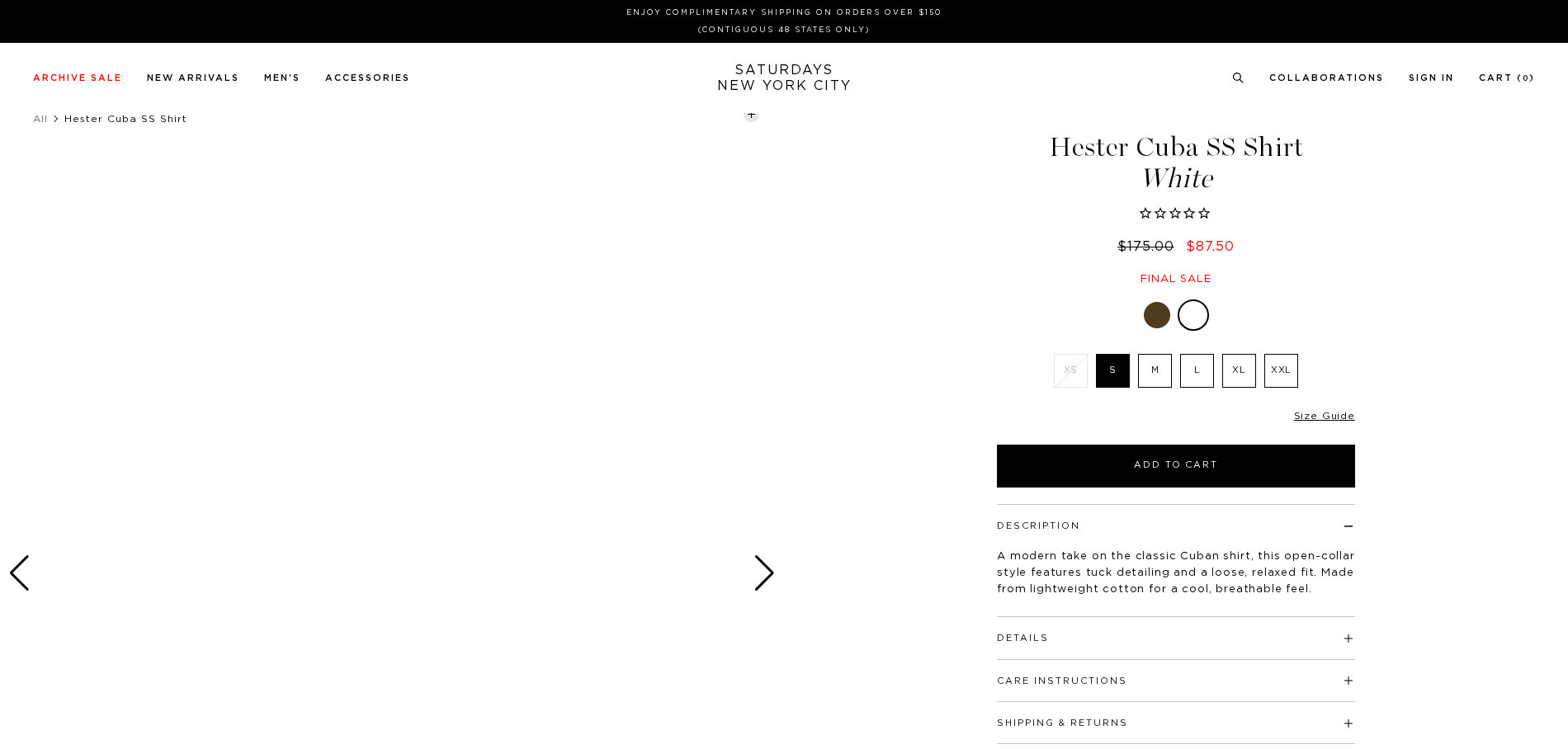 scroll, scrollTop: 0, scrollLeft: 0, axis: both 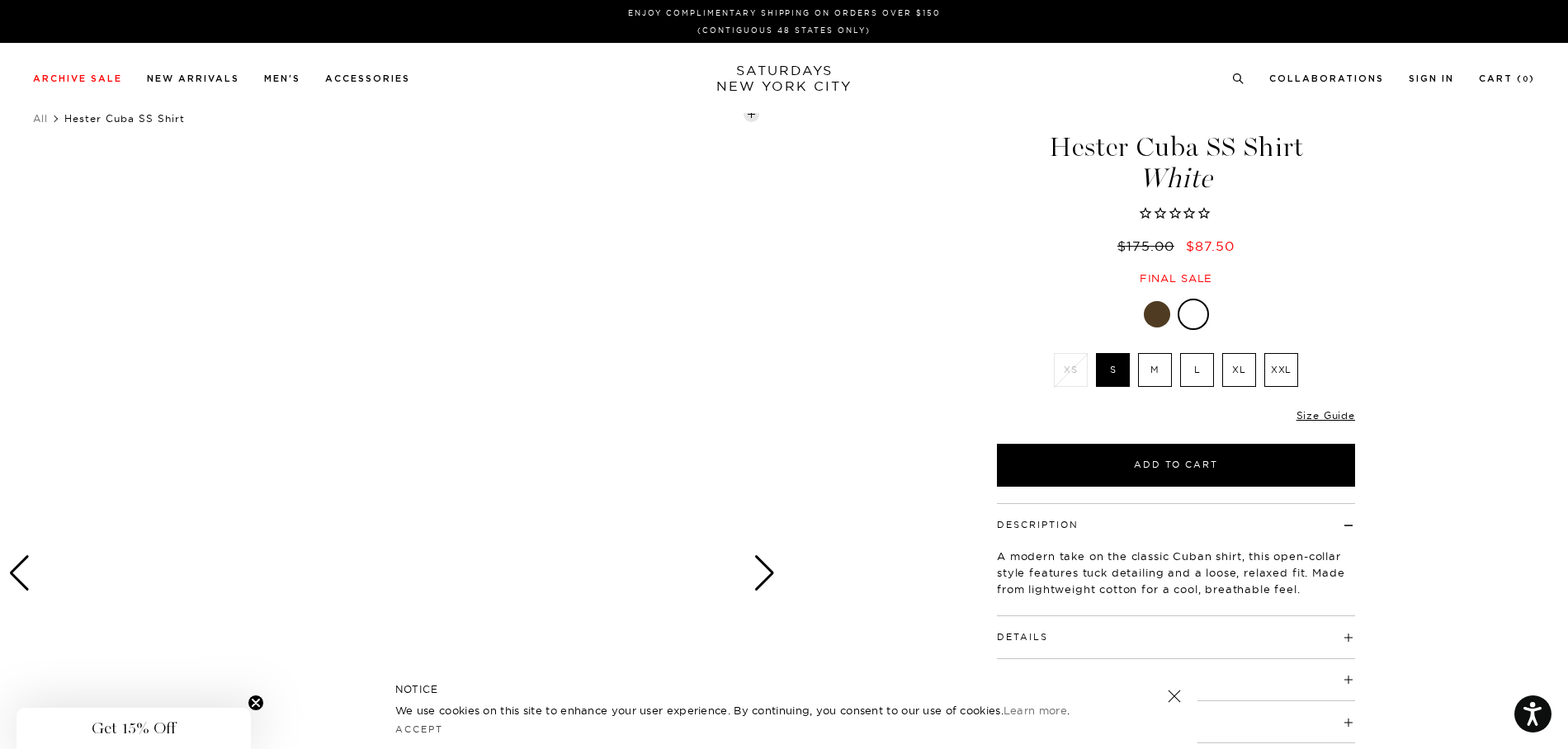 click on "M" at bounding box center (1155, 370) 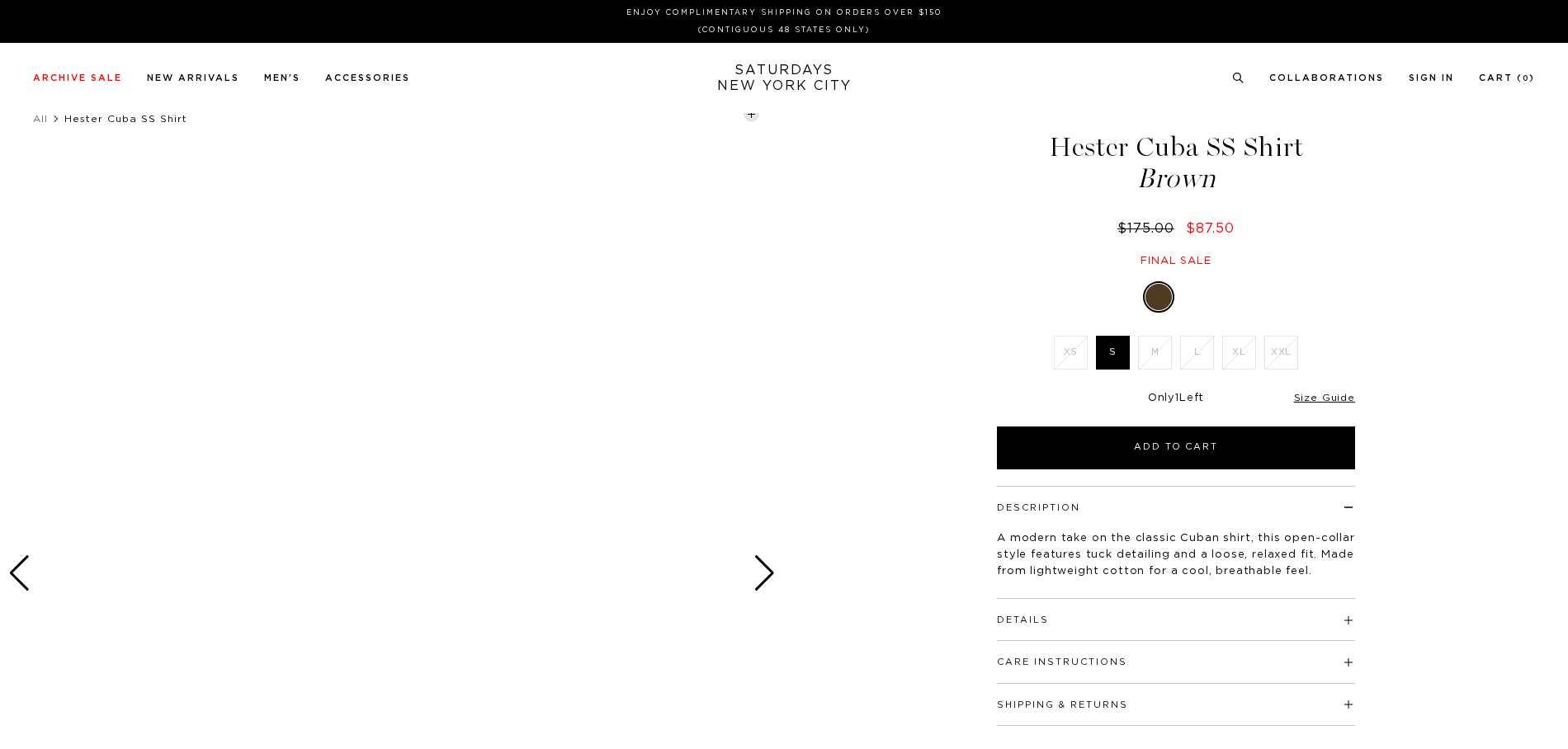 scroll, scrollTop: 0, scrollLeft: 0, axis: both 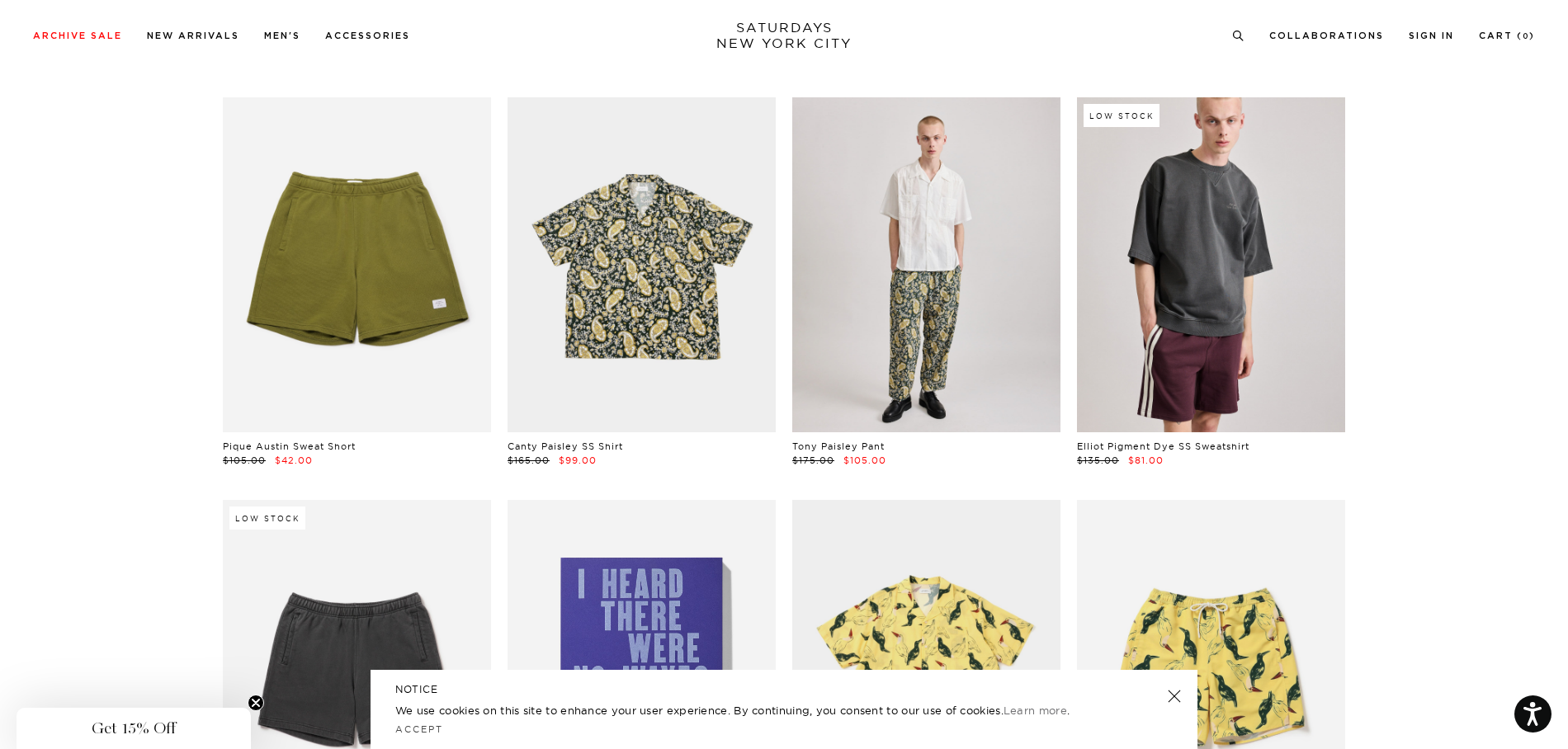 click at bounding box center [926, 265] 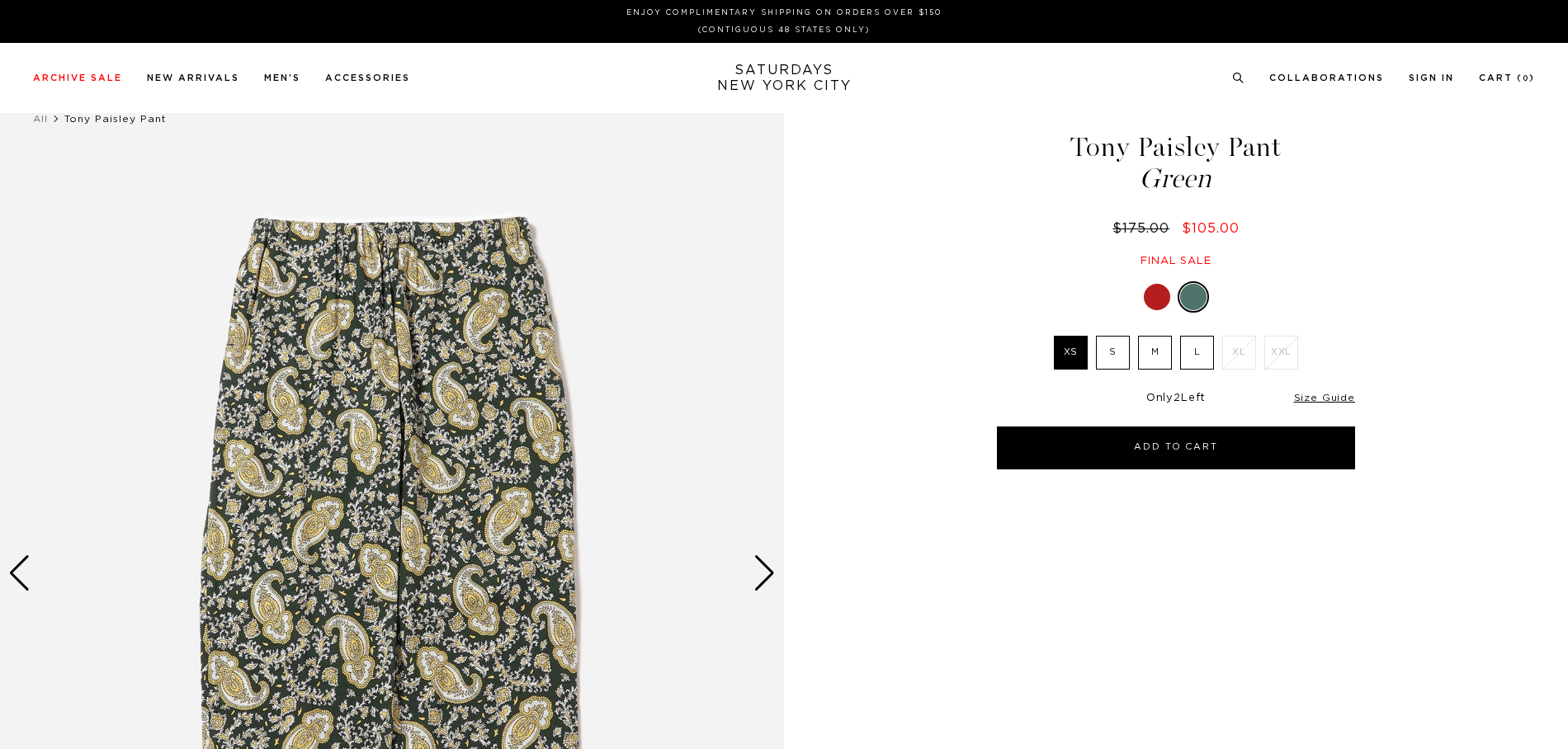 scroll, scrollTop: 0, scrollLeft: 0, axis: both 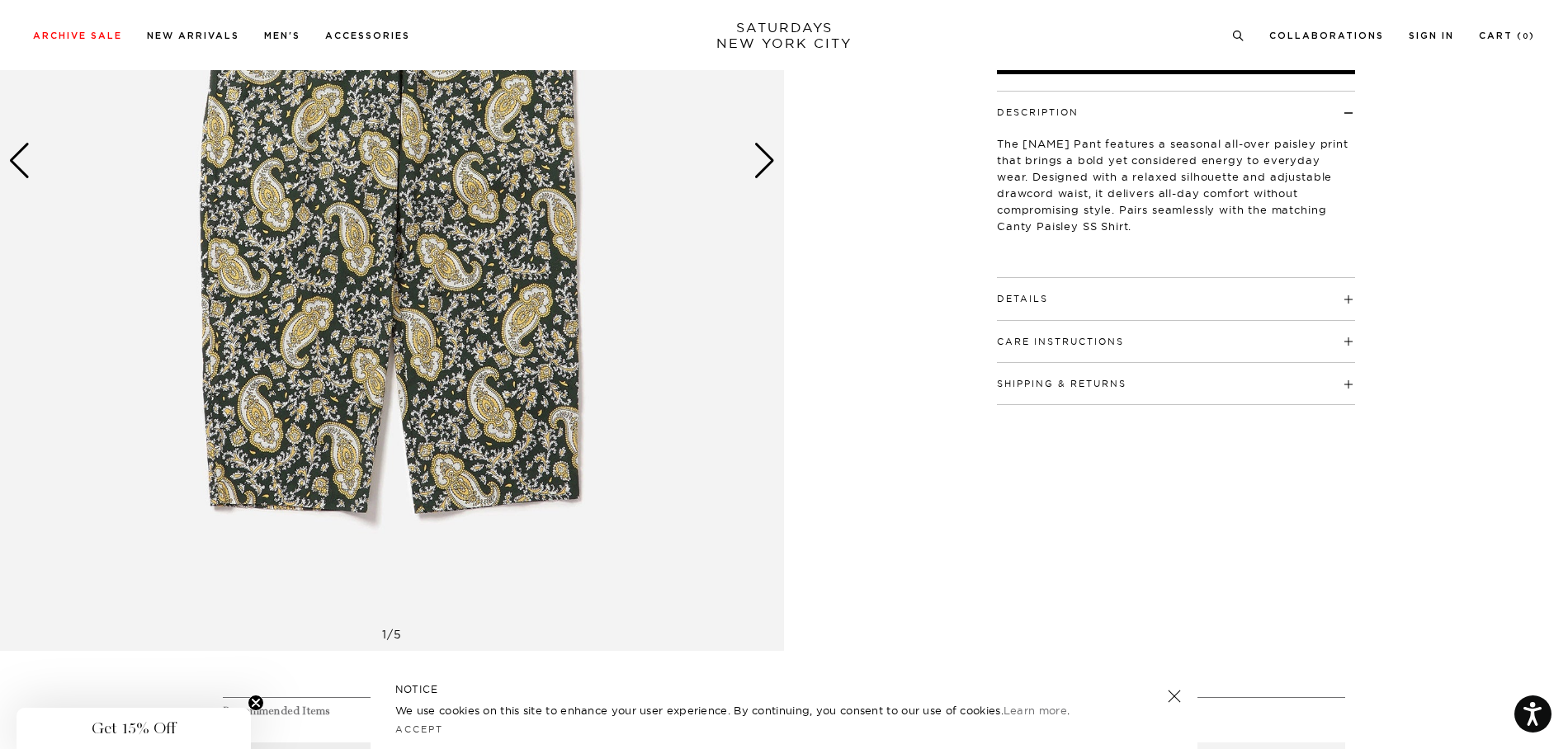 click at bounding box center [764, 161] 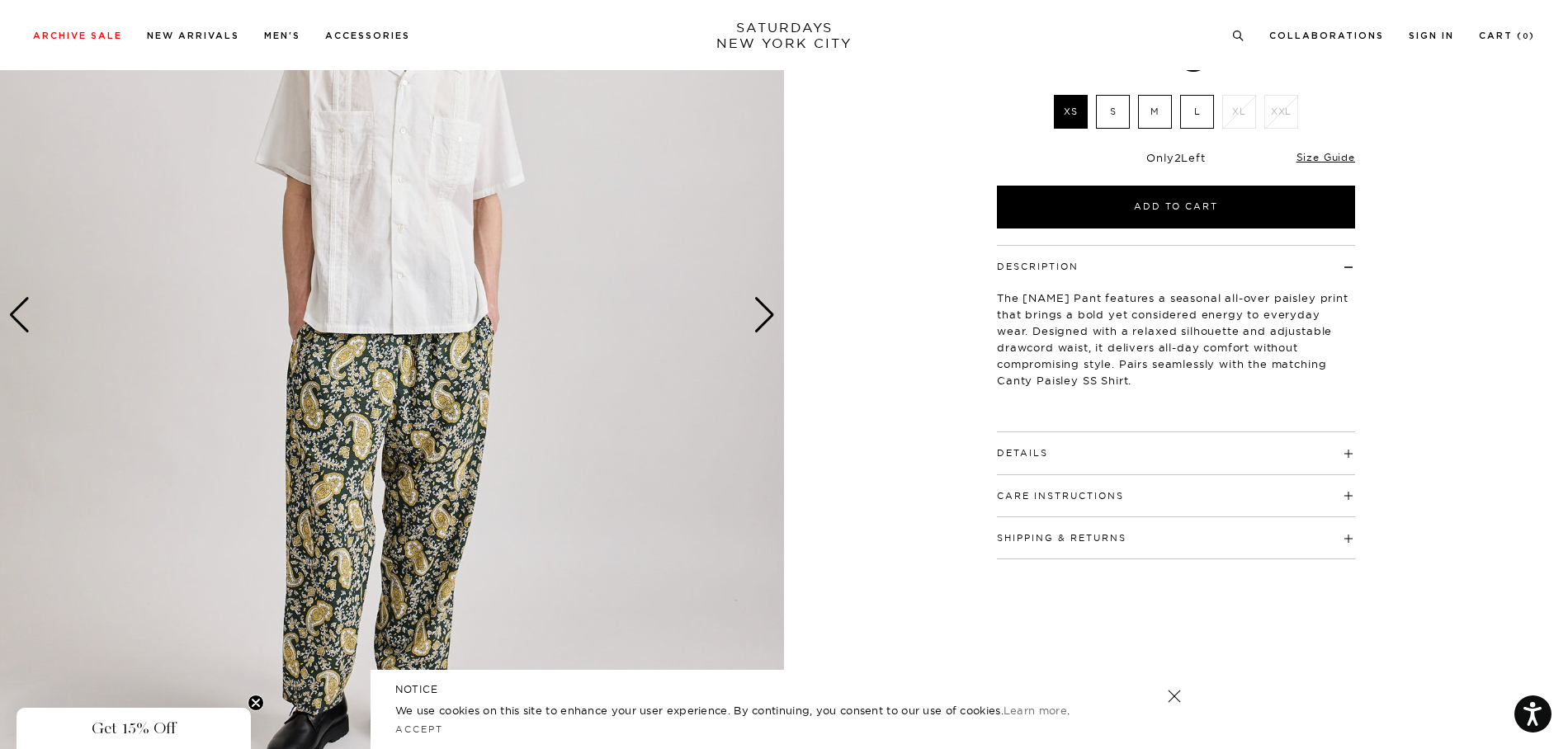 scroll, scrollTop: 82, scrollLeft: 0, axis: vertical 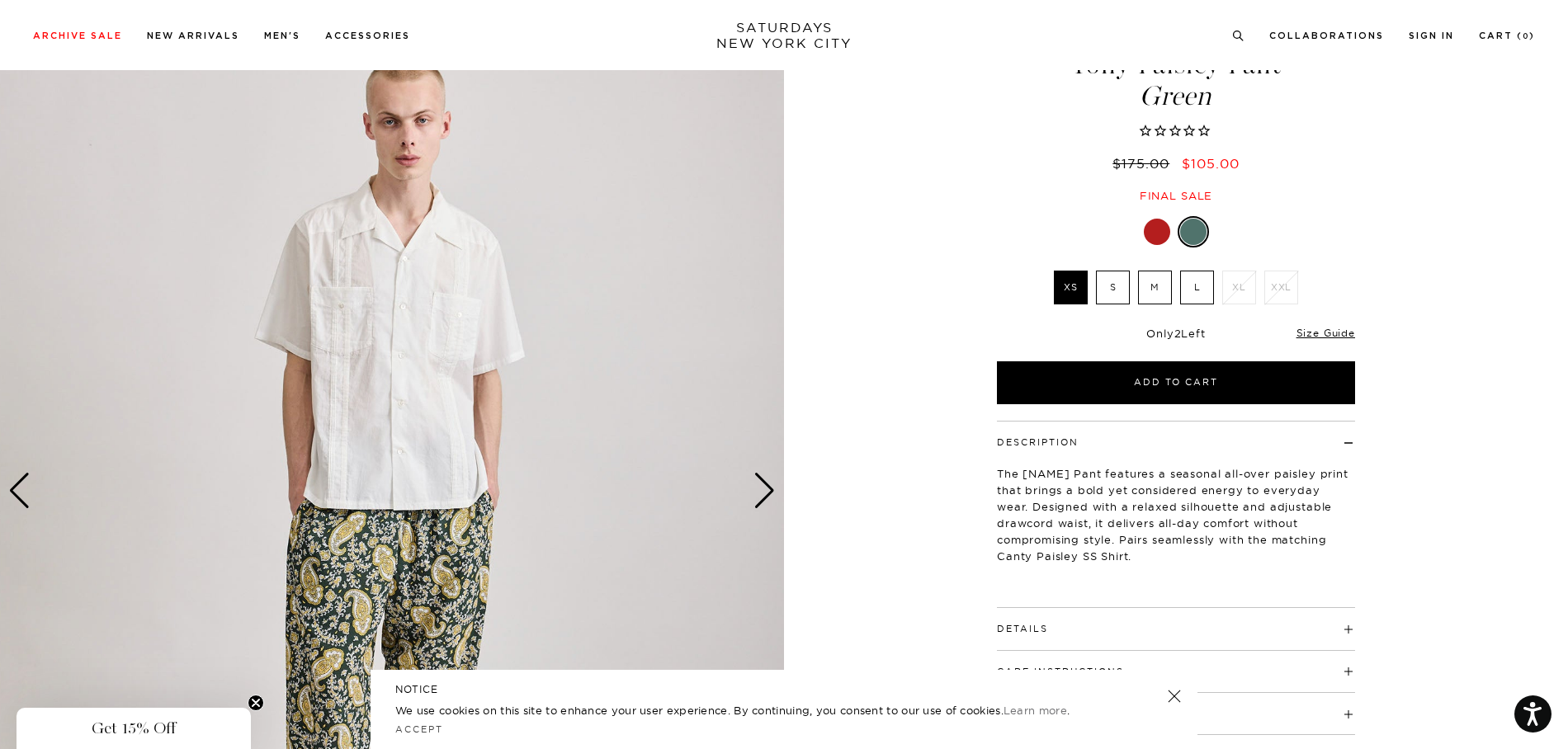 click at bounding box center [392, 491] 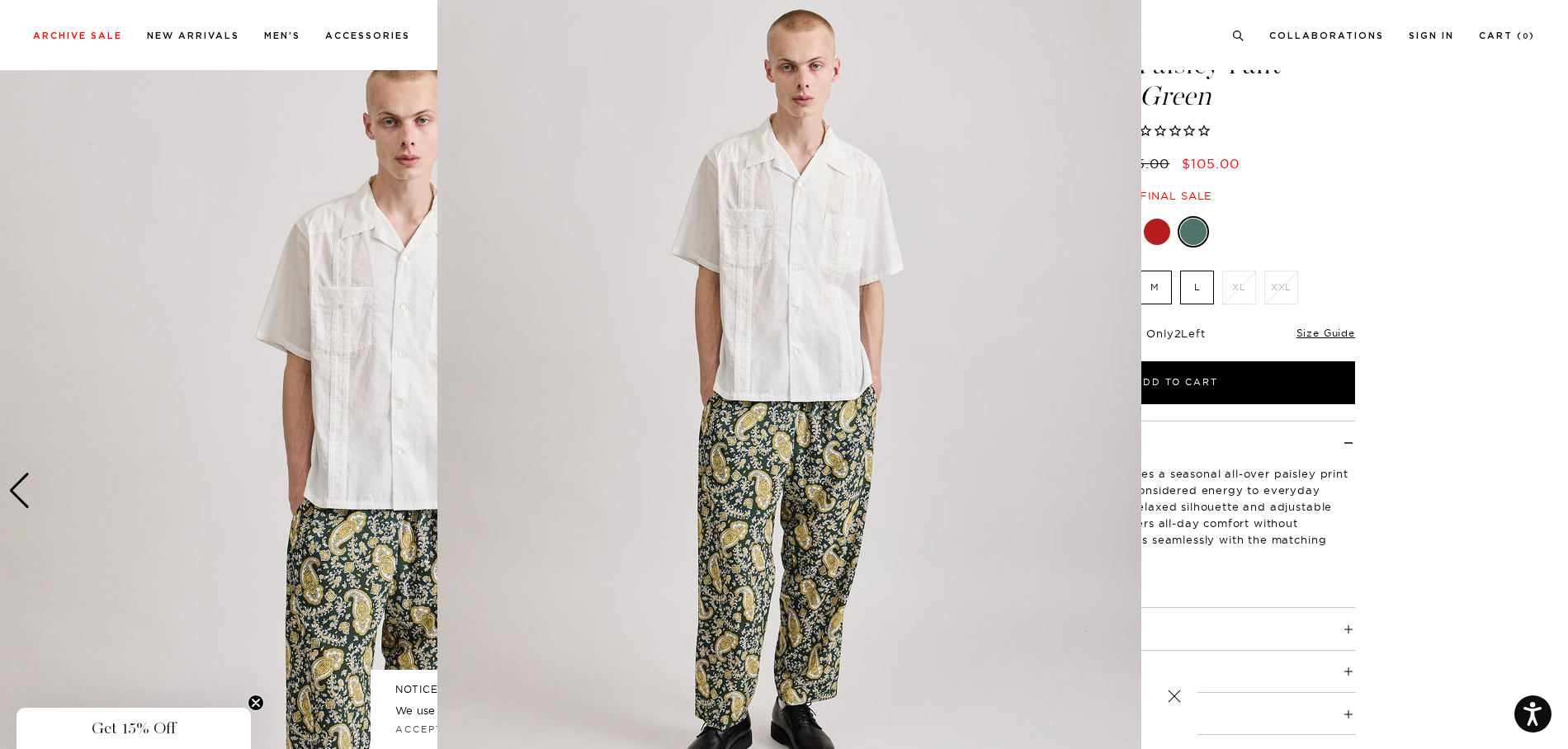 scroll, scrollTop: 36, scrollLeft: 0, axis: vertical 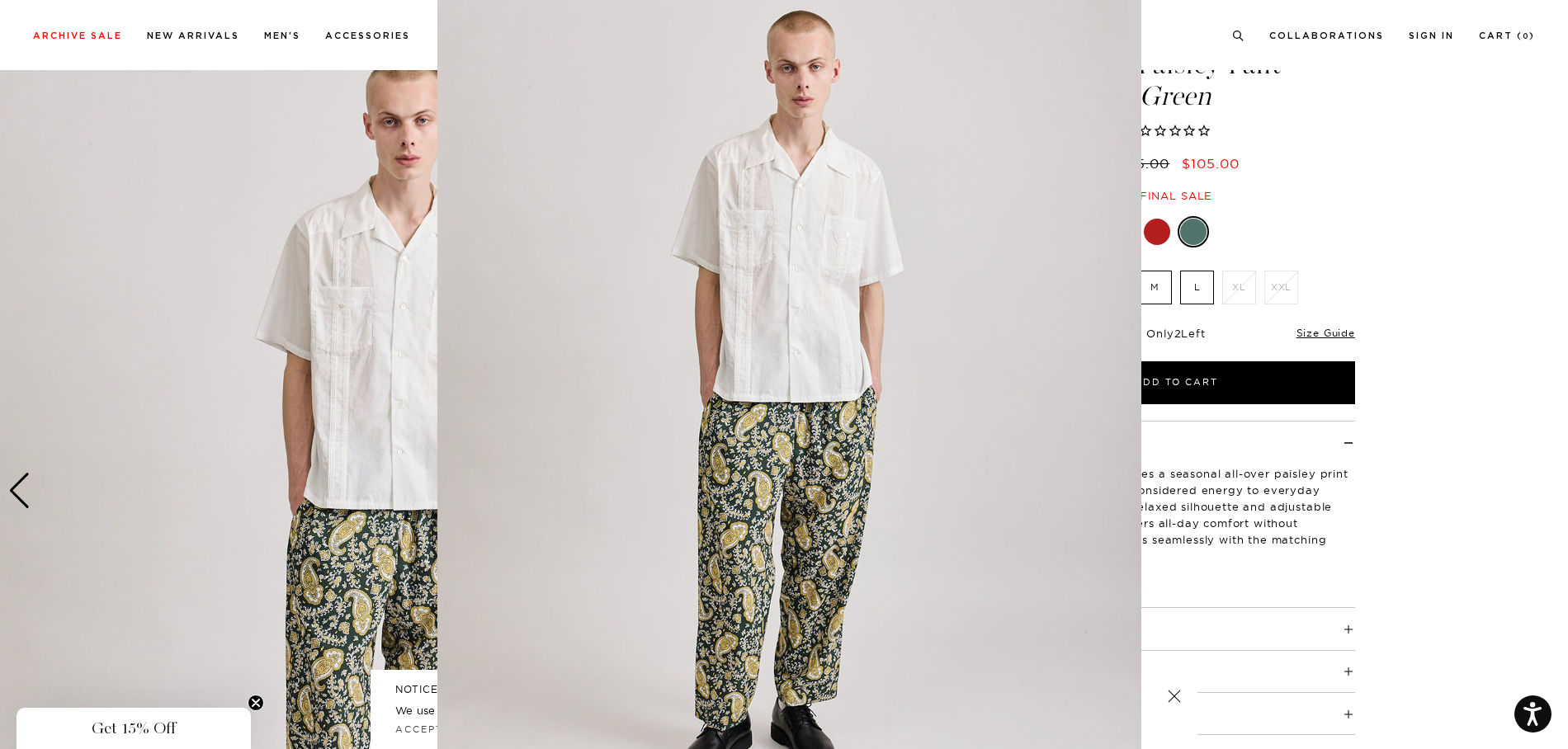 click at bounding box center [789, 386] 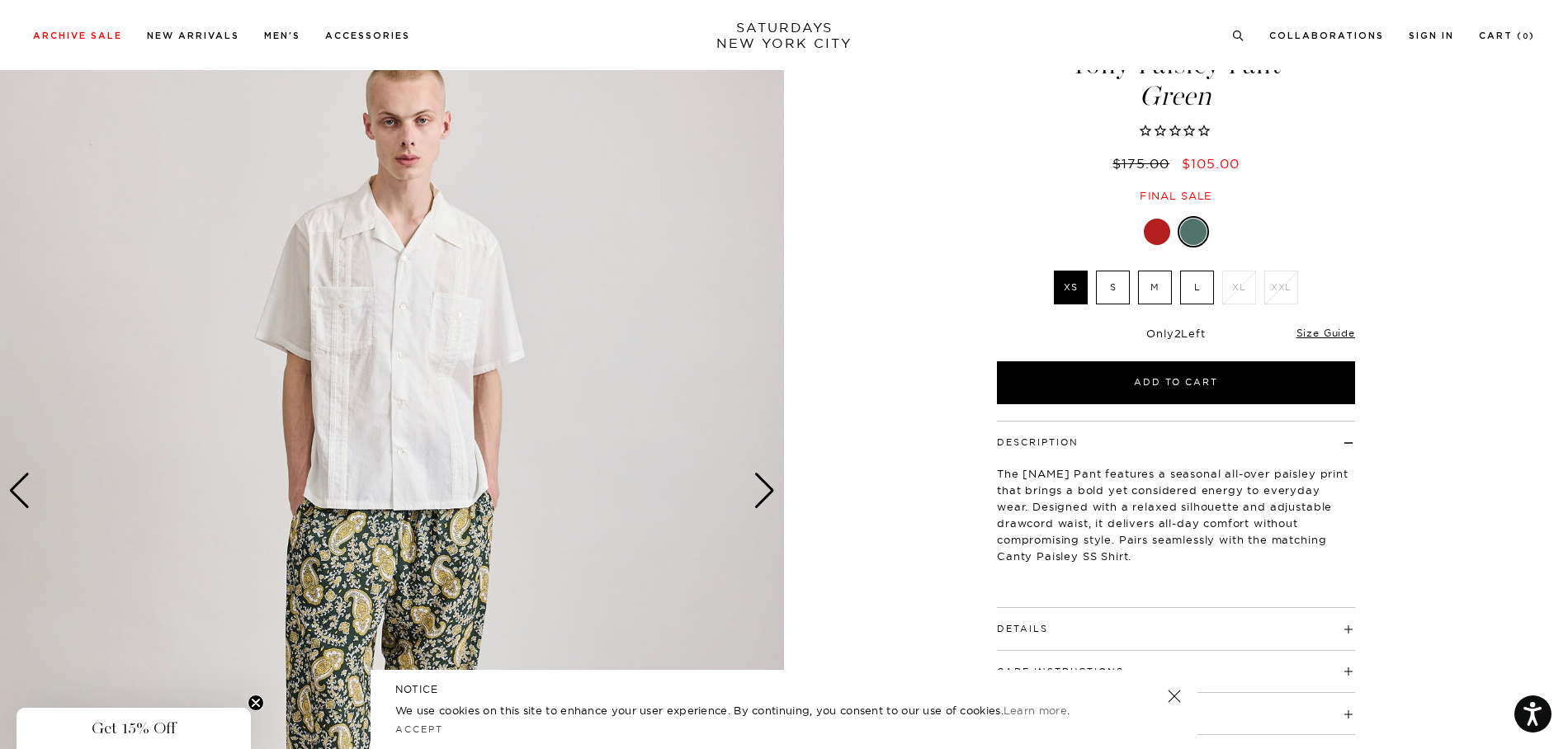 click at bounding box center (392, 491) 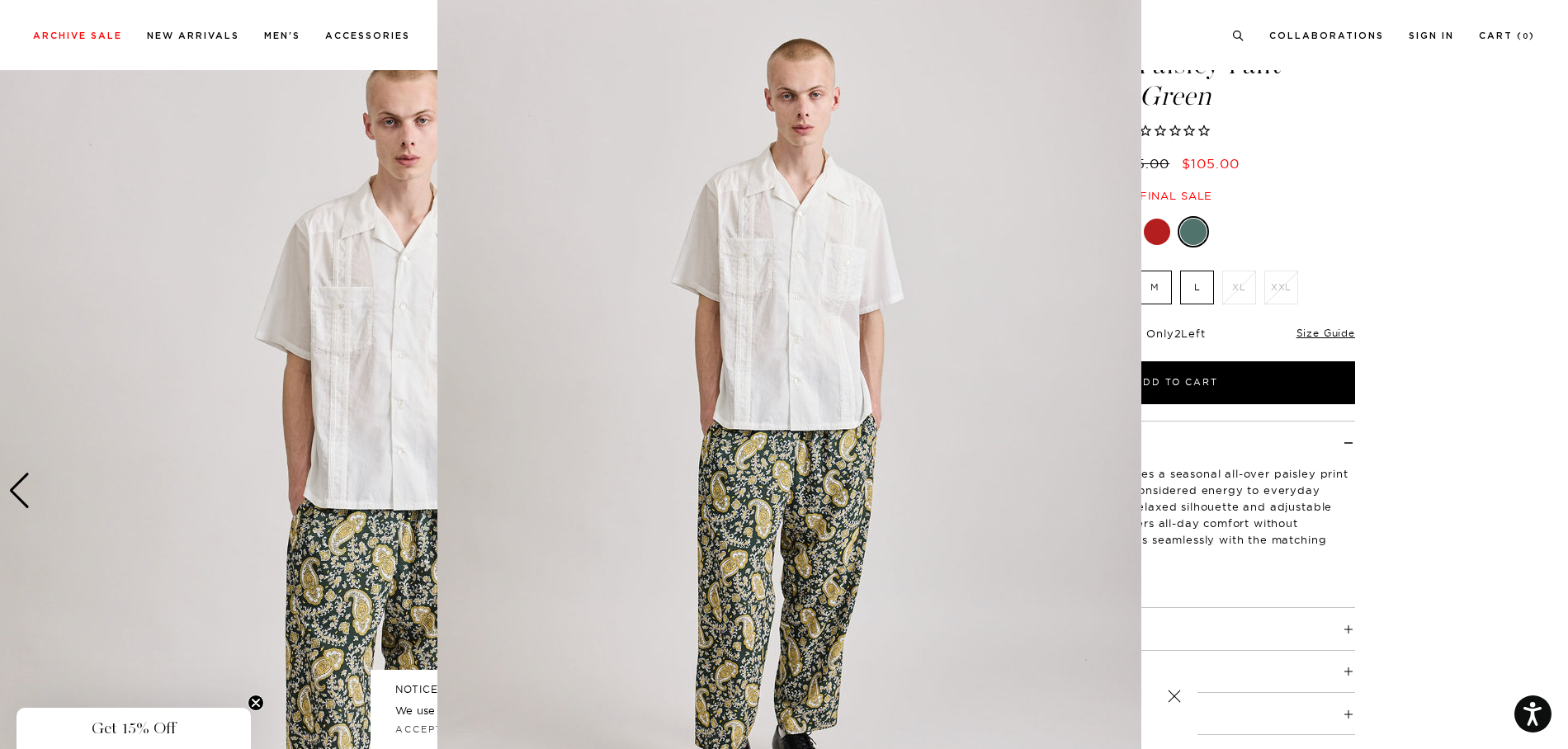 scroll, scrollTop: 8, scrollLeft: 0, axis: vertical 